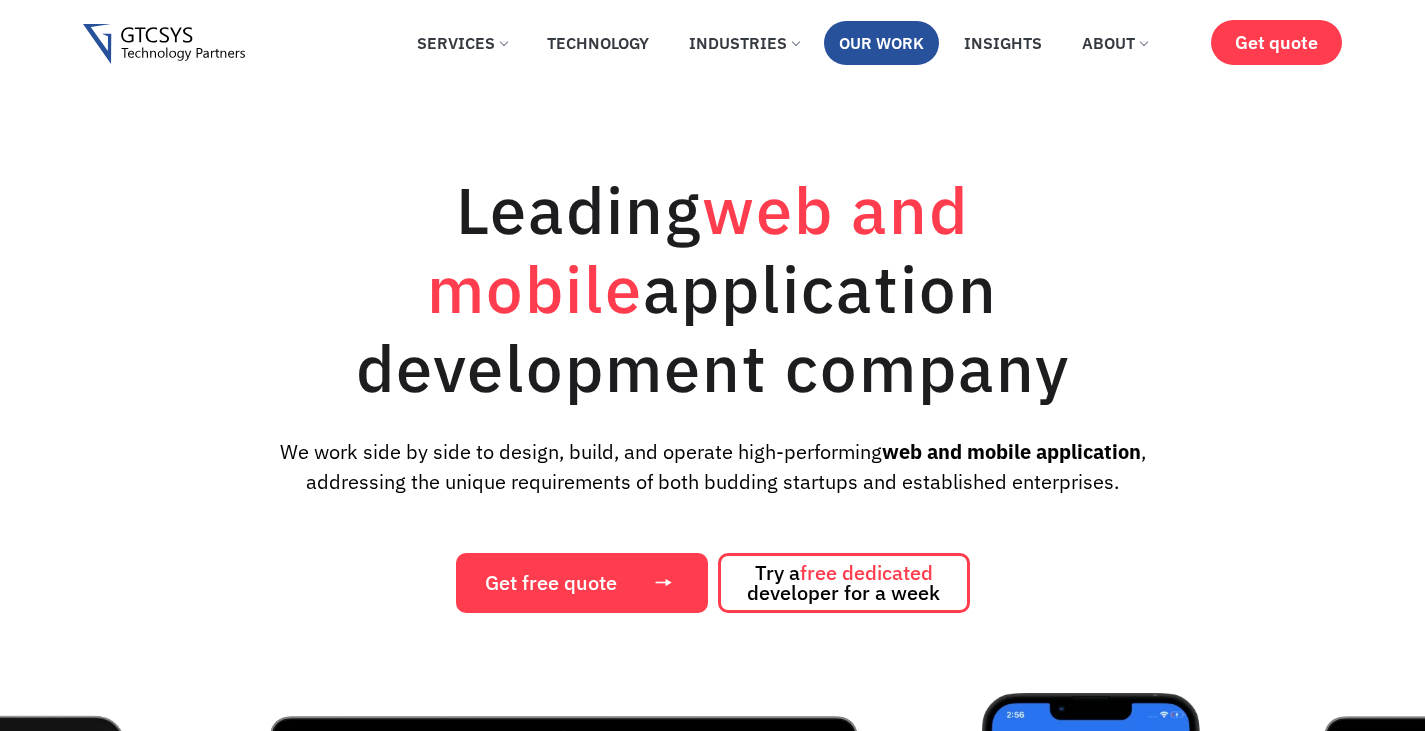 scroll, scrollTop: 0, scrollLeft: 0, axis: both 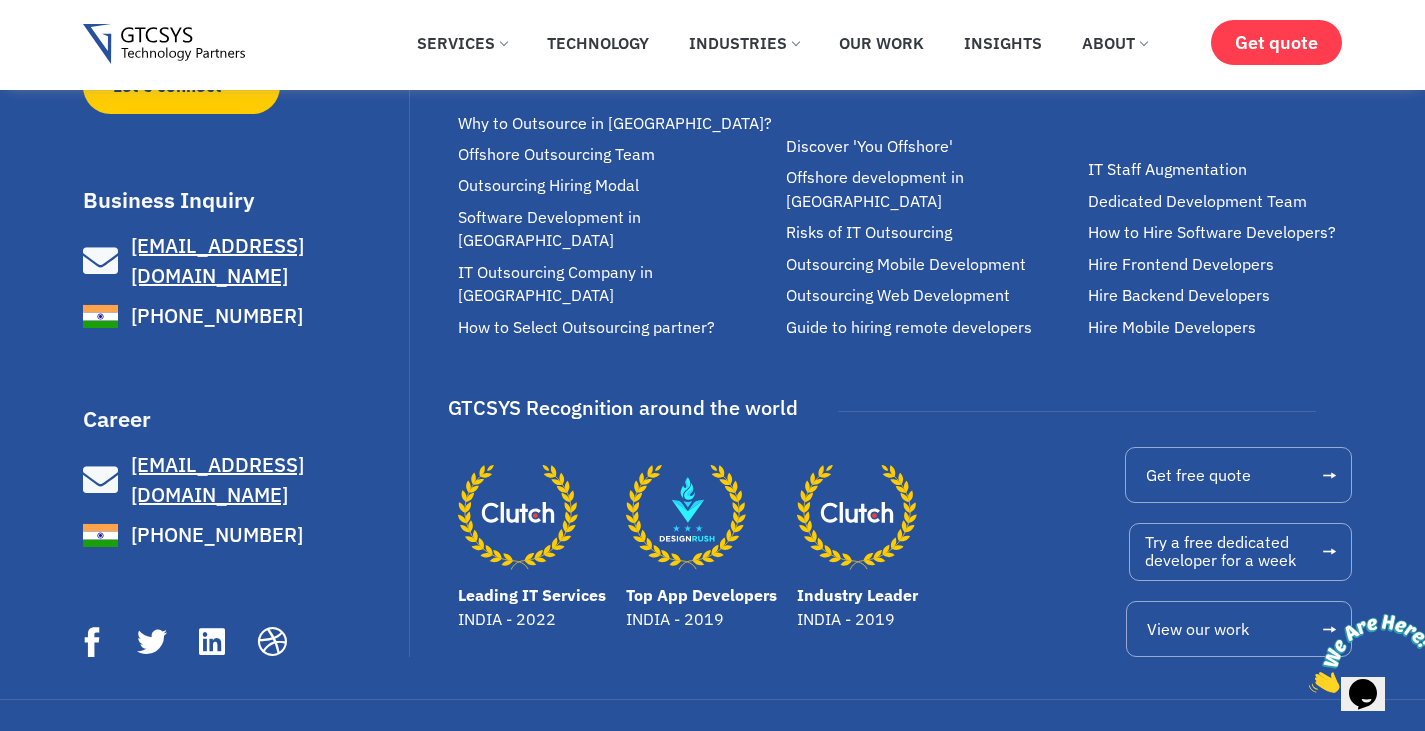 click on "Careers" at bounding box center [490, -22] 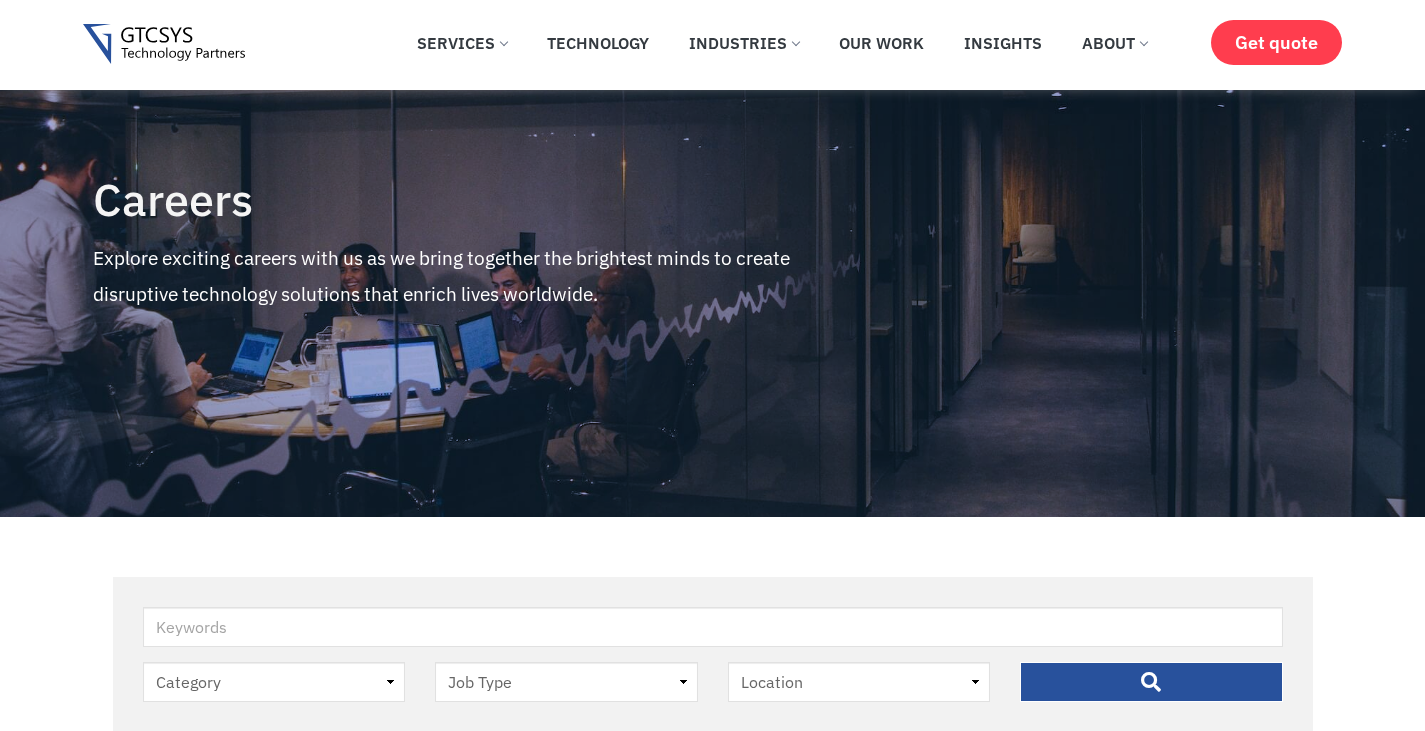 scroll, scrollTop: 300, scrollLeft: 0, axis: vertical 